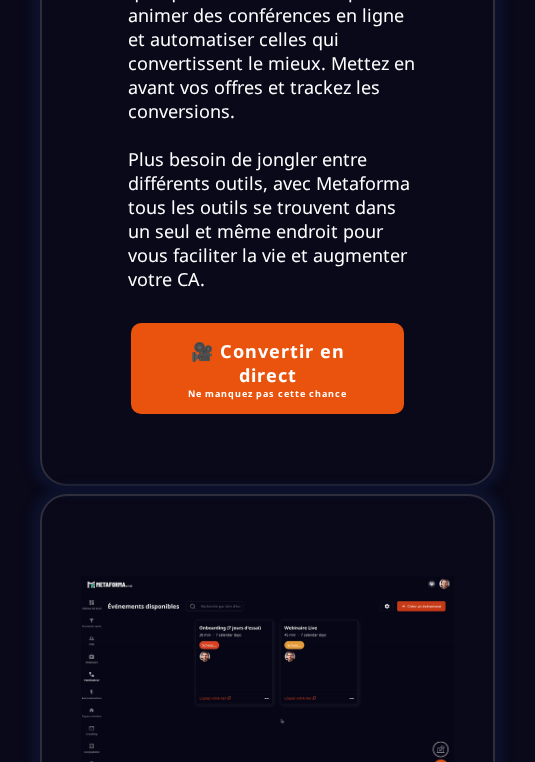 scroll, scrollTop: 6557, scrollLeft: 0, axis: vertical 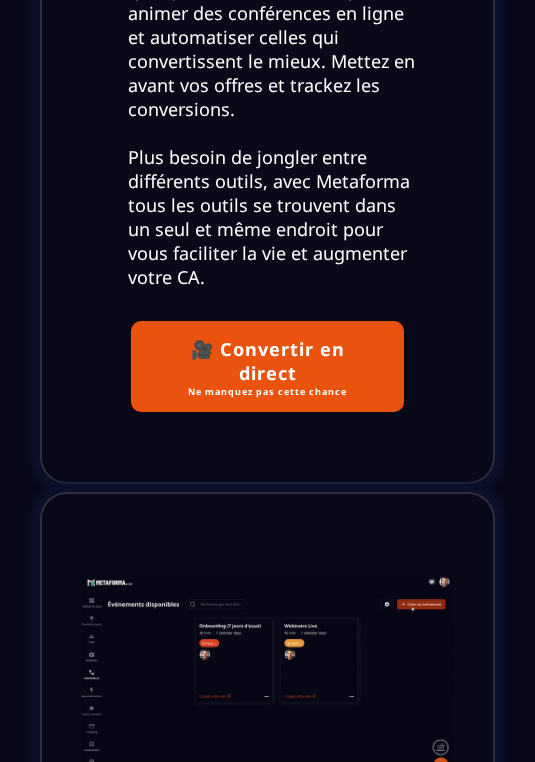 click on "🎥 Convertir en direct  Ne manquez pas cette chance" at bounding box center [267, 366] 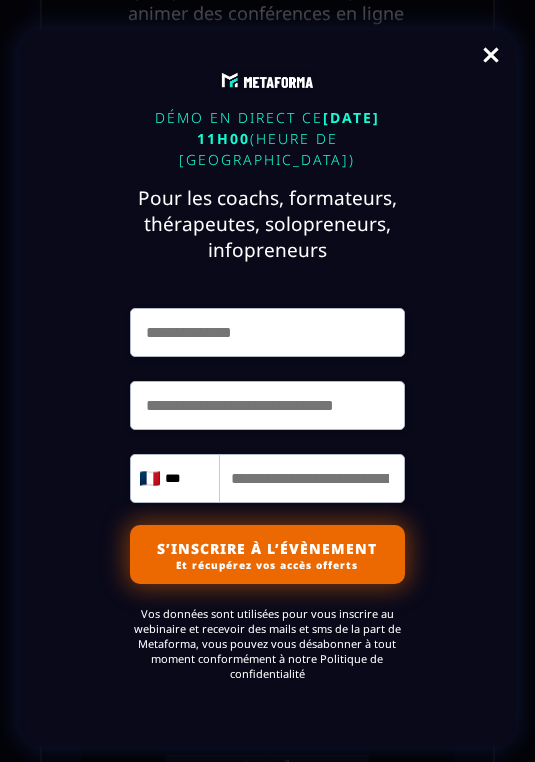click at bounding box center (268, 332) 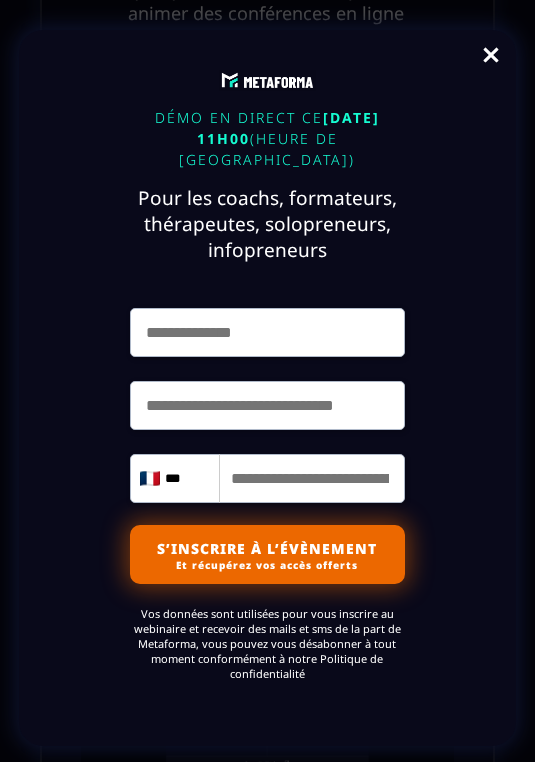 click at bounding box center (268, 332) 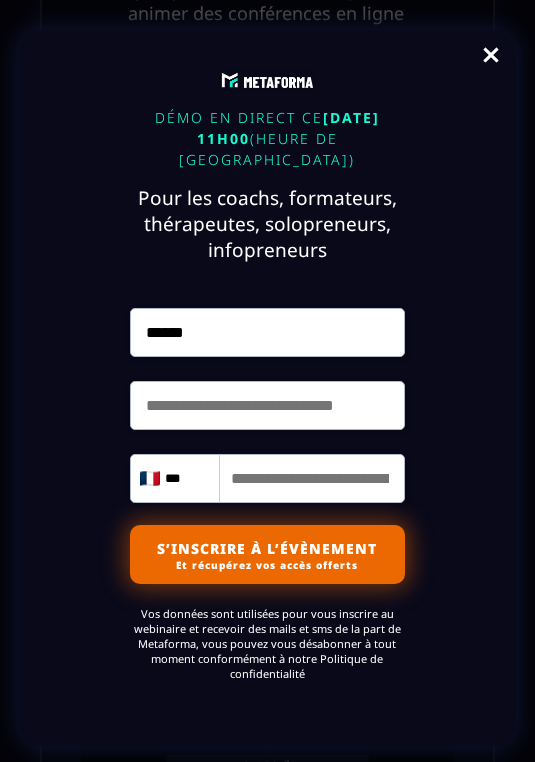 type on "******" 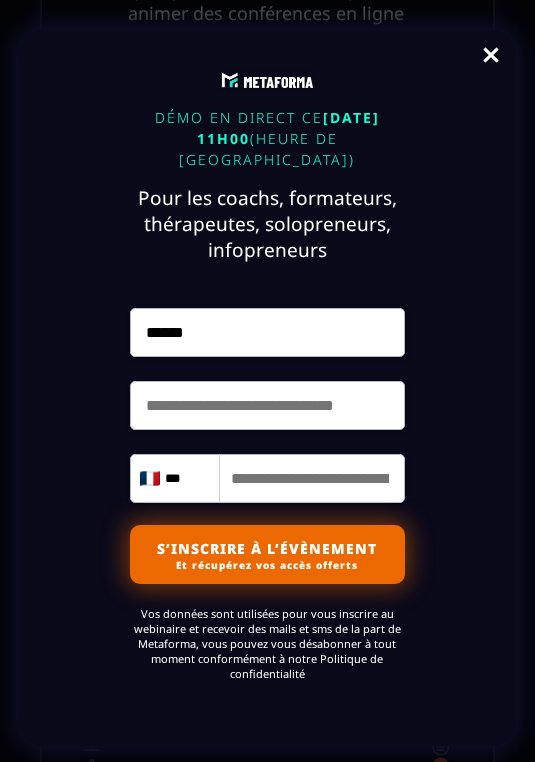 click at bounding box center (268, 405) 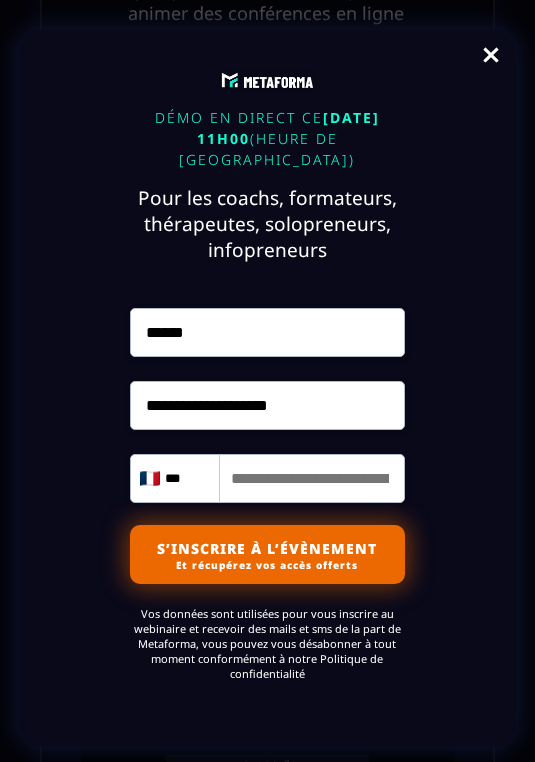type on "**********" 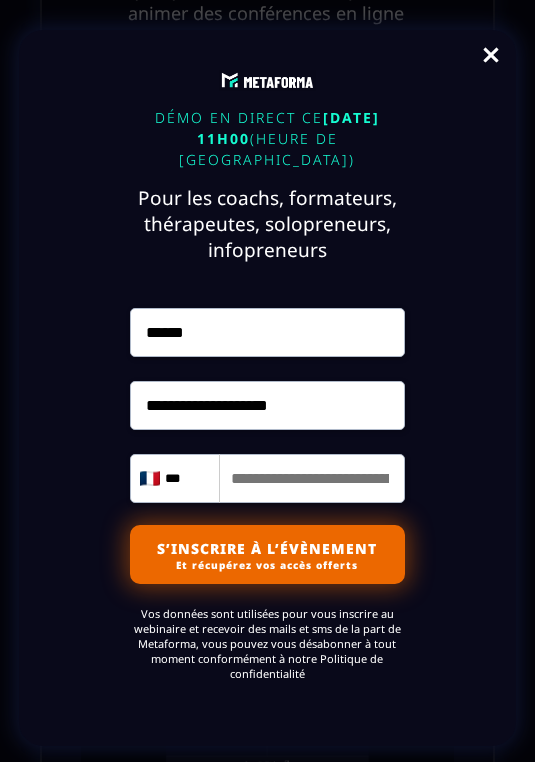 click at bounding box center [268, 478] 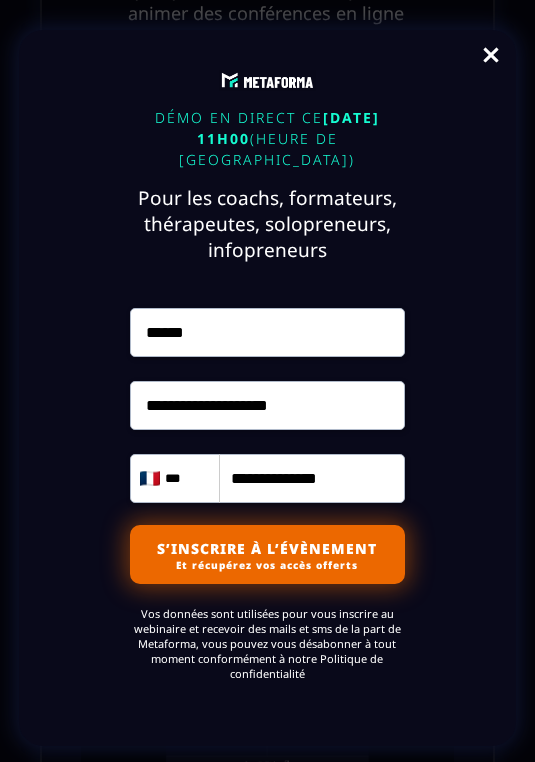 click on "S’INSCRIRE À L’ÉVÈNEMENT Et récupérez vos accès offerts" at bounding box center (268, 554) 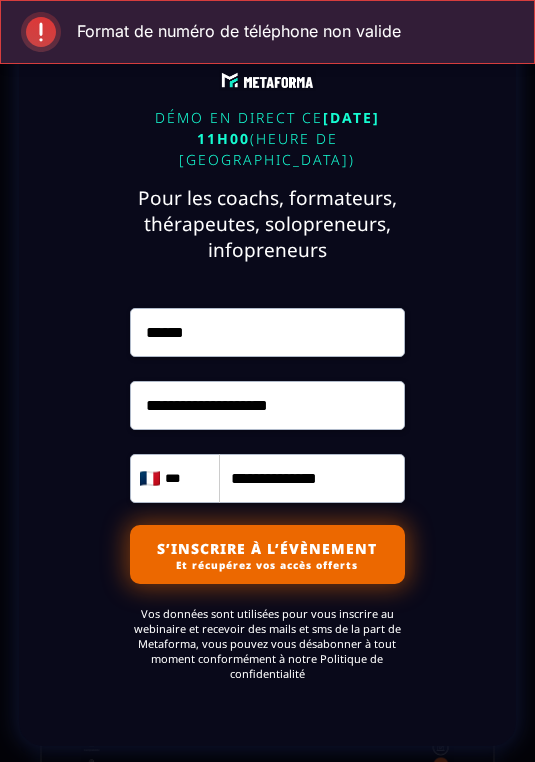 click on "**********" at bounding box center (268, 478) 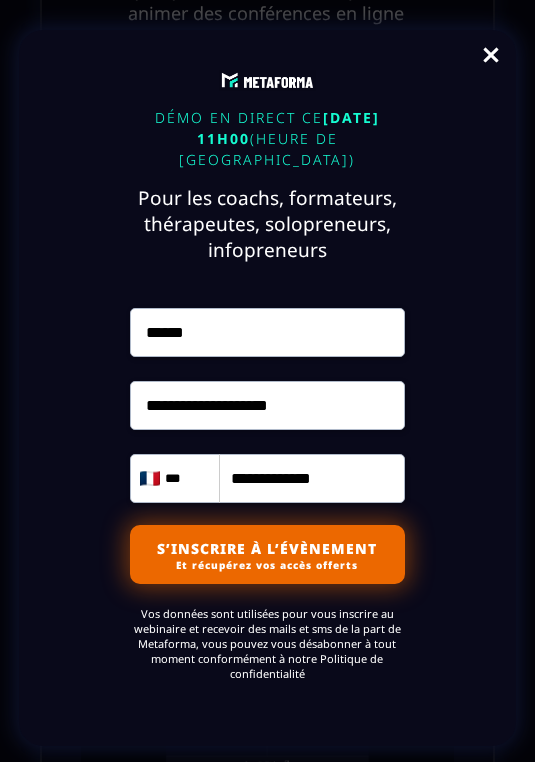click on "S’INSCRIRE À L’ÉVÈNEMENT Et récupérez vos accès offerts" at bounding box center (268, 554) 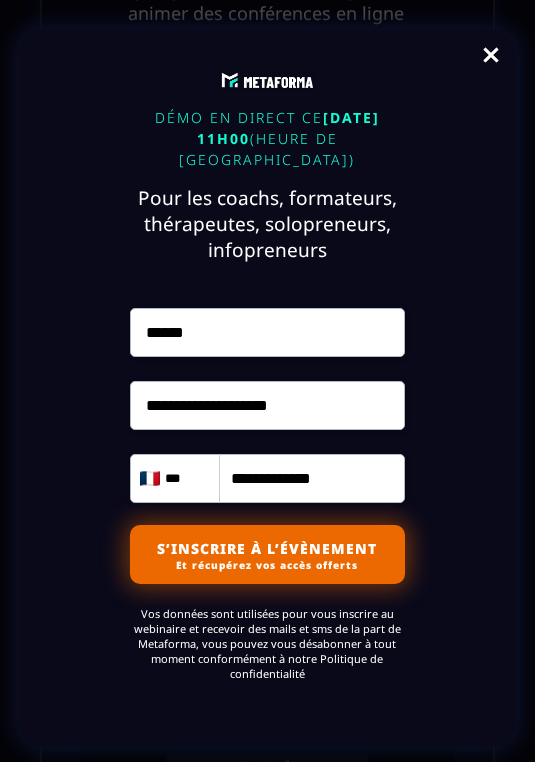 click on "**********" at bounding box center (268, 478) 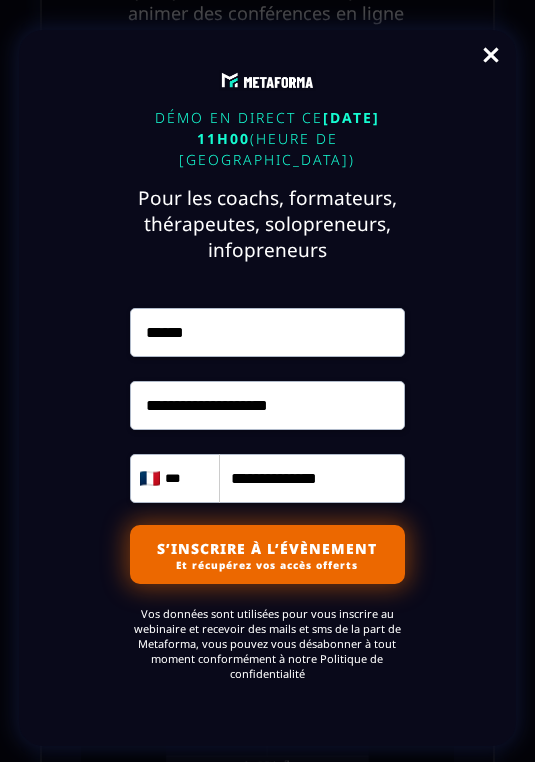 type on "**********" 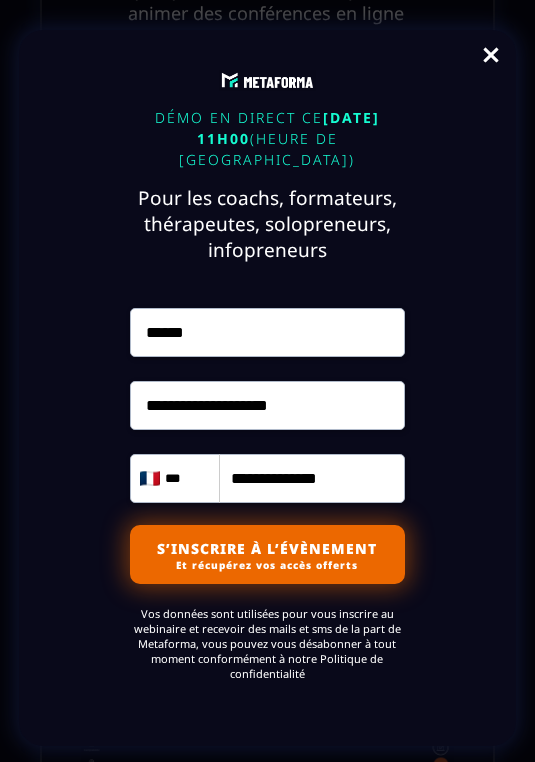 click on "S’INSCRIRE À L’ÉVÈNEMENT Et récupérez vos accès offerts" at bounding box center [268, 554] 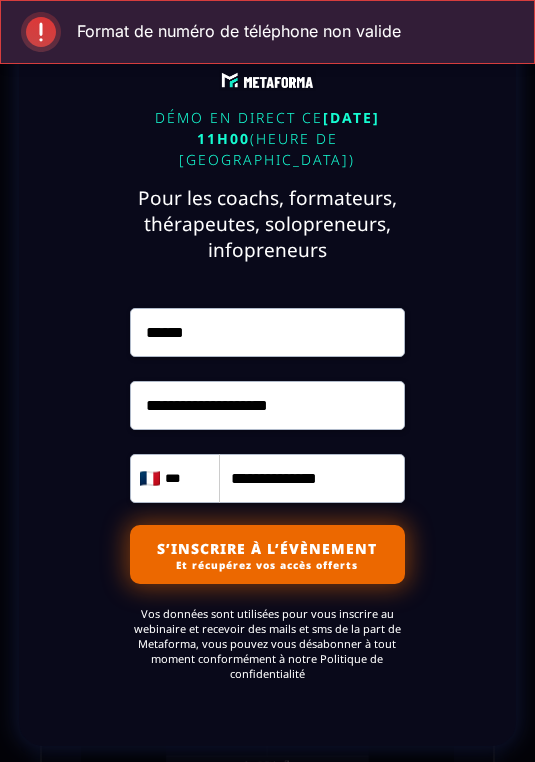 click on "**********" at bounding box center (268, 405) 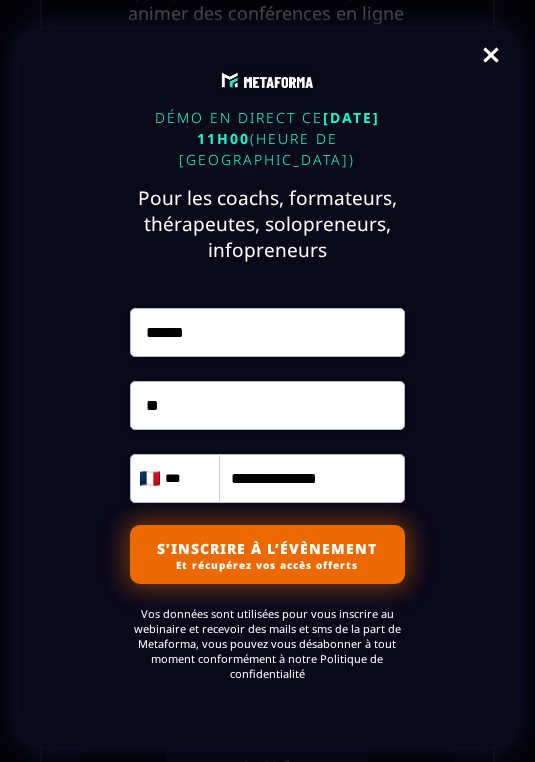 type on "*" 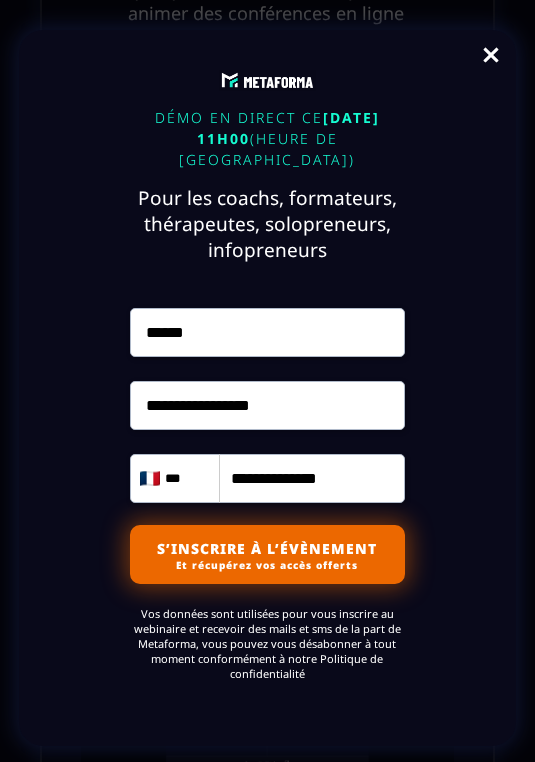 type on "**********" 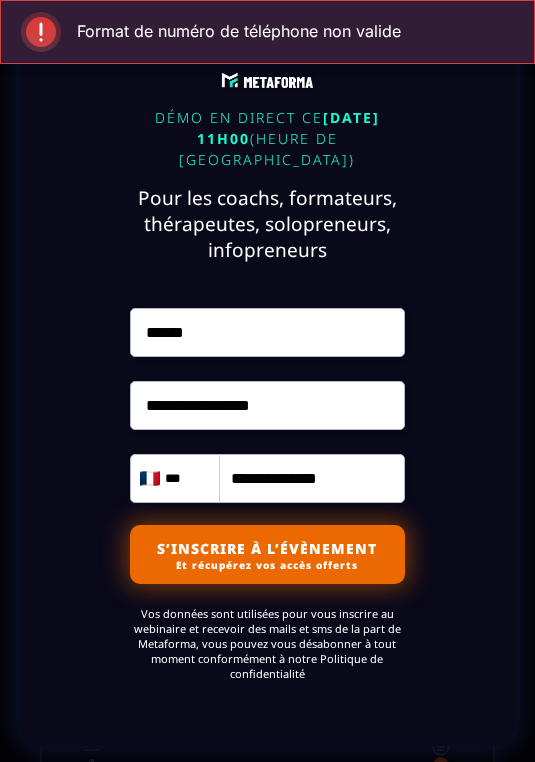 click on "**********" at bounding box center (268, 478) 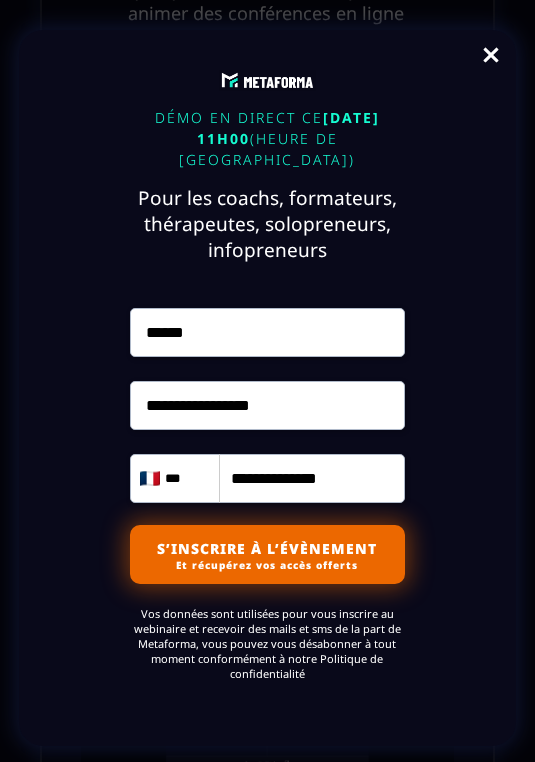 type on "**********" 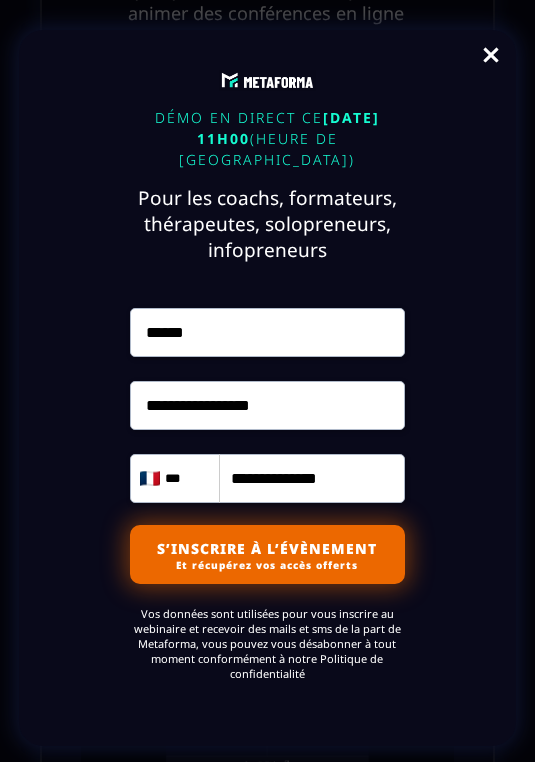 click on "***" at bounding box center (187, 479) 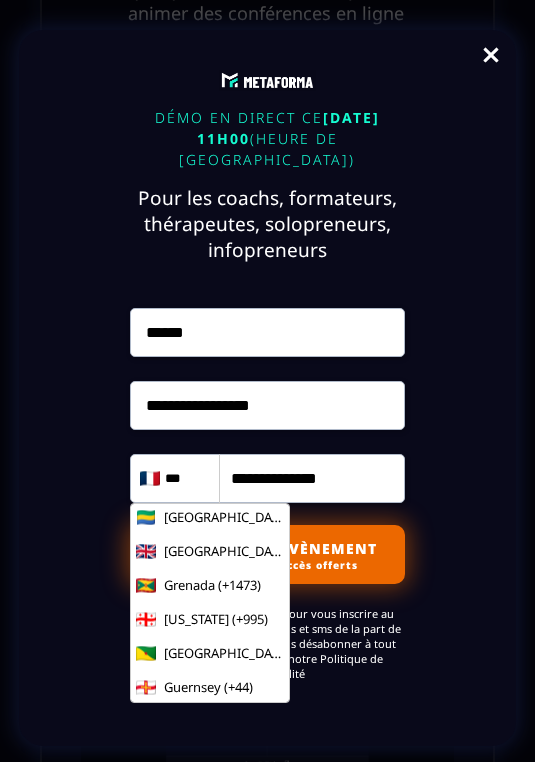 scroll, scrollTop: 2363, scrollLeft: 0, axis: vertical 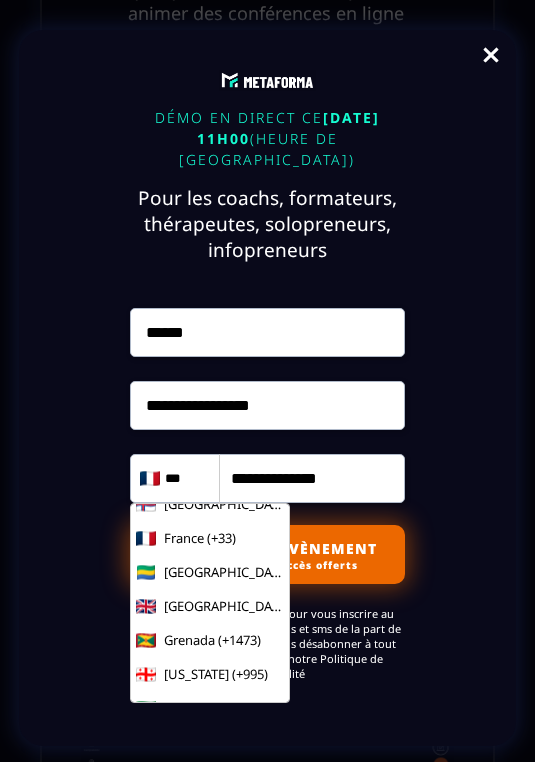click on "France (+33)" at bounding box center [200, 538] 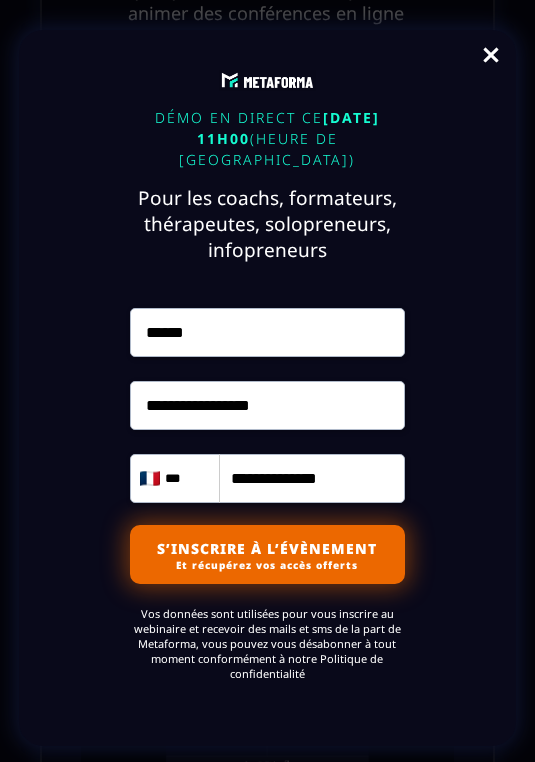 click on "**********" at bounding box center (268, 478) 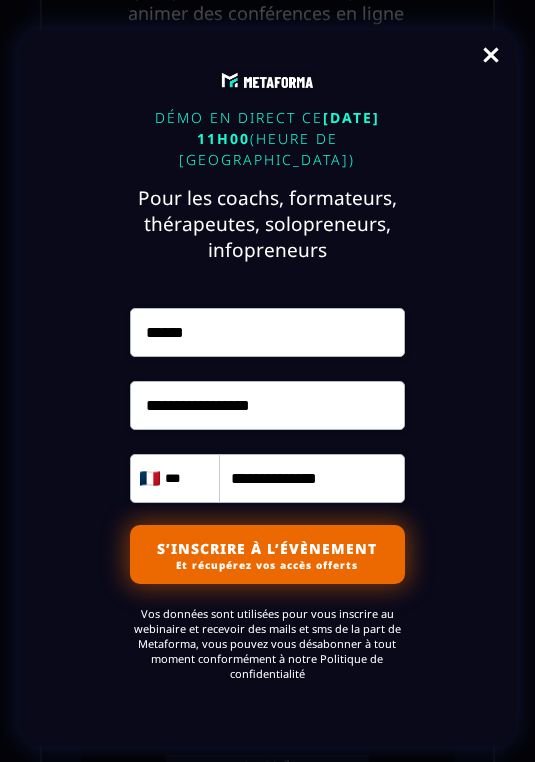 click on "S’INSCRIRE À L’ÉVÈNEMENT Et récupérez vos accès offerts" at bounding box center [268, 554] 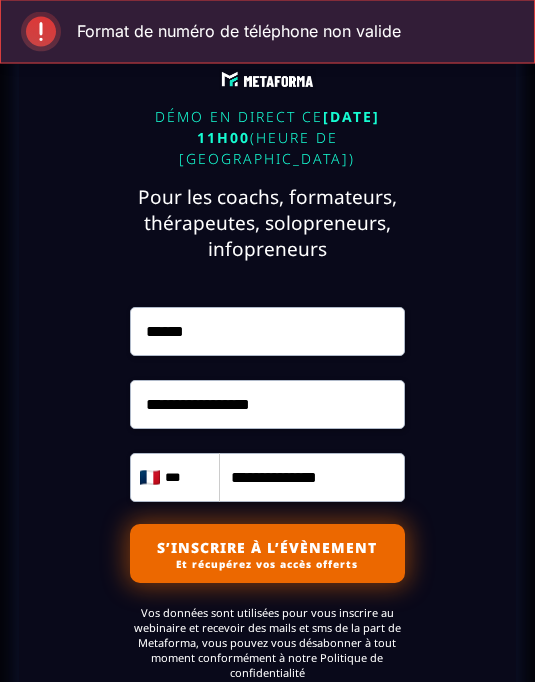 scroll, scrollTop: 5146, scrollLeft: 0, axis: vertical 